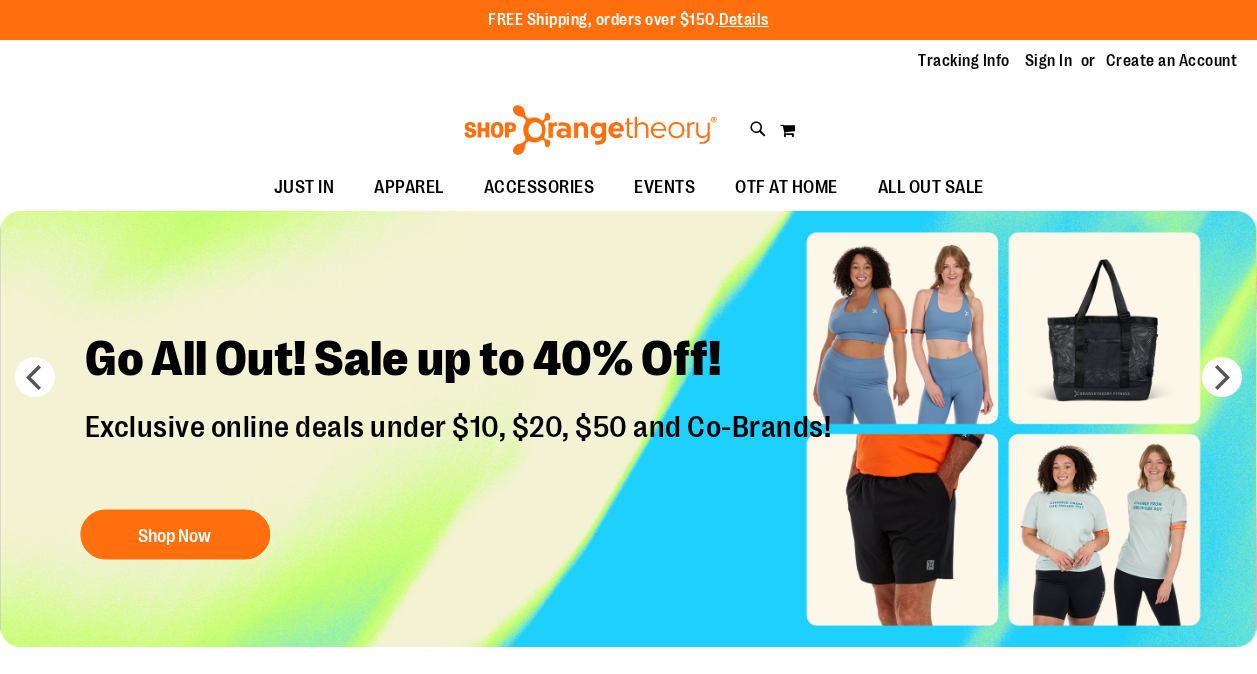 scroll, scrollTop: 0, scrollLeft: 0, axis: both 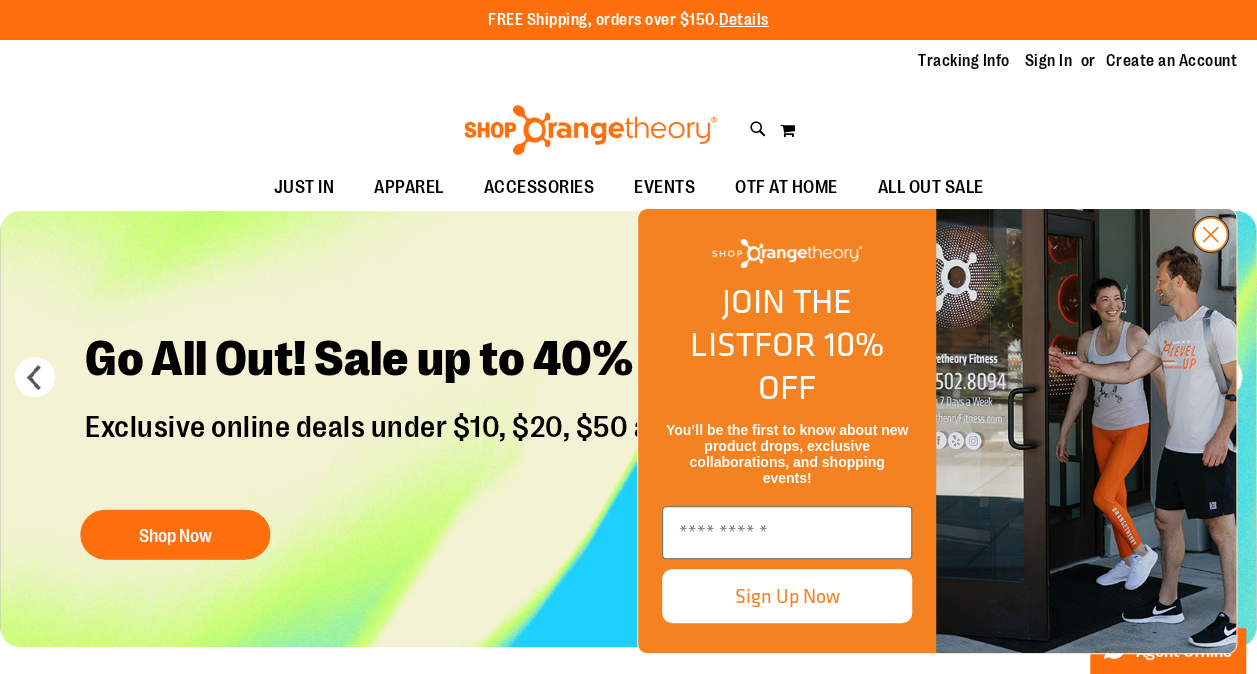 click 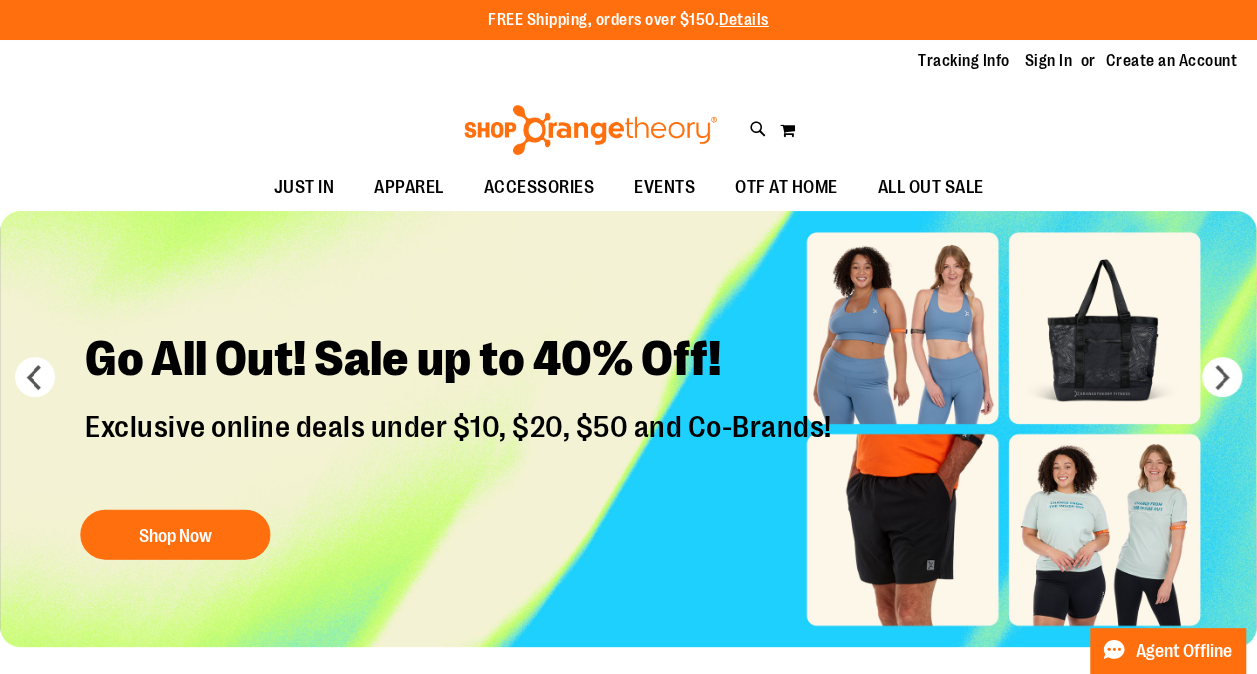 click at bounding box center (628, 429) 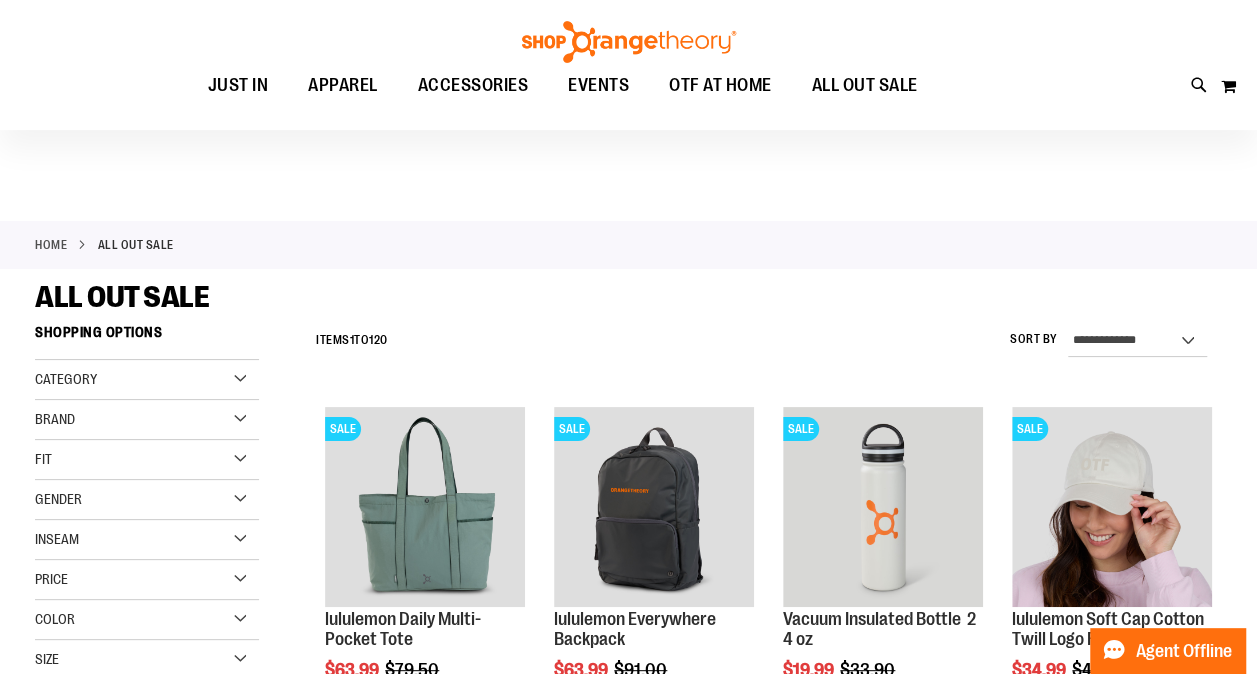 scroll, scrollTop: 310, scrollLeft: 0, axis: vertical 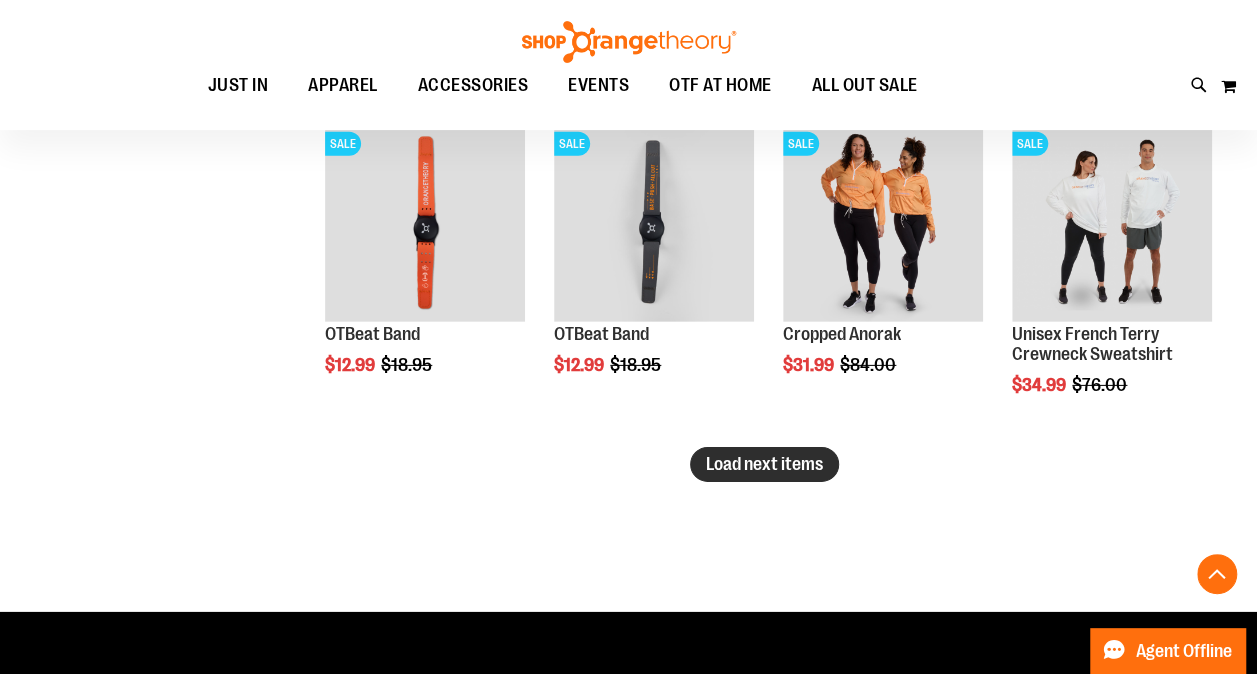 click on "Load next items" at bounding box center (764, 464) 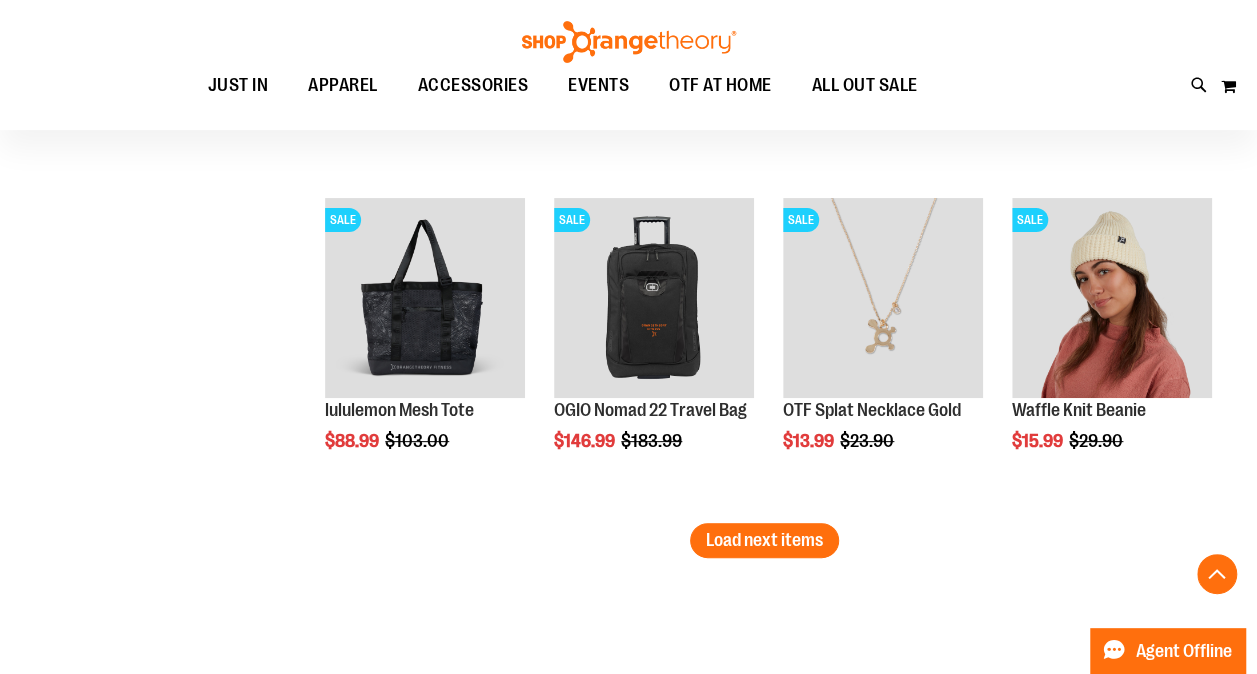 scroll, scrollTop: 3886, scrollLeft: 0, axis: vertical 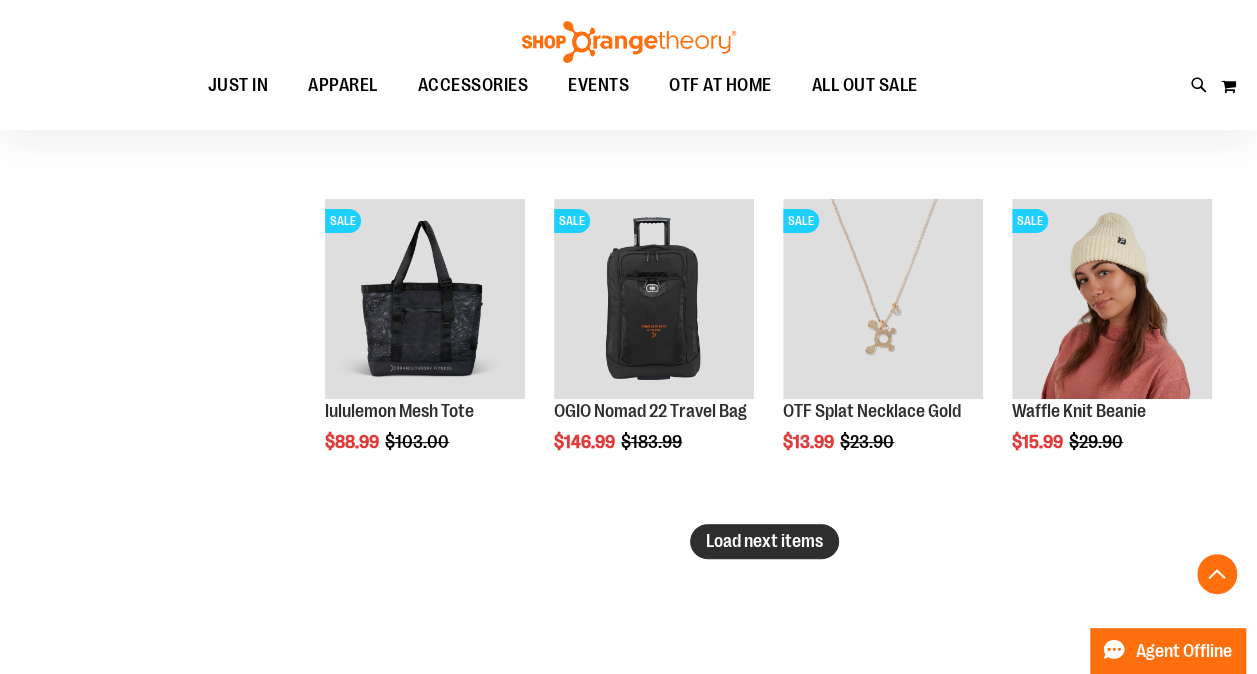 click on "Load next items" at bounding box center [764, 541] 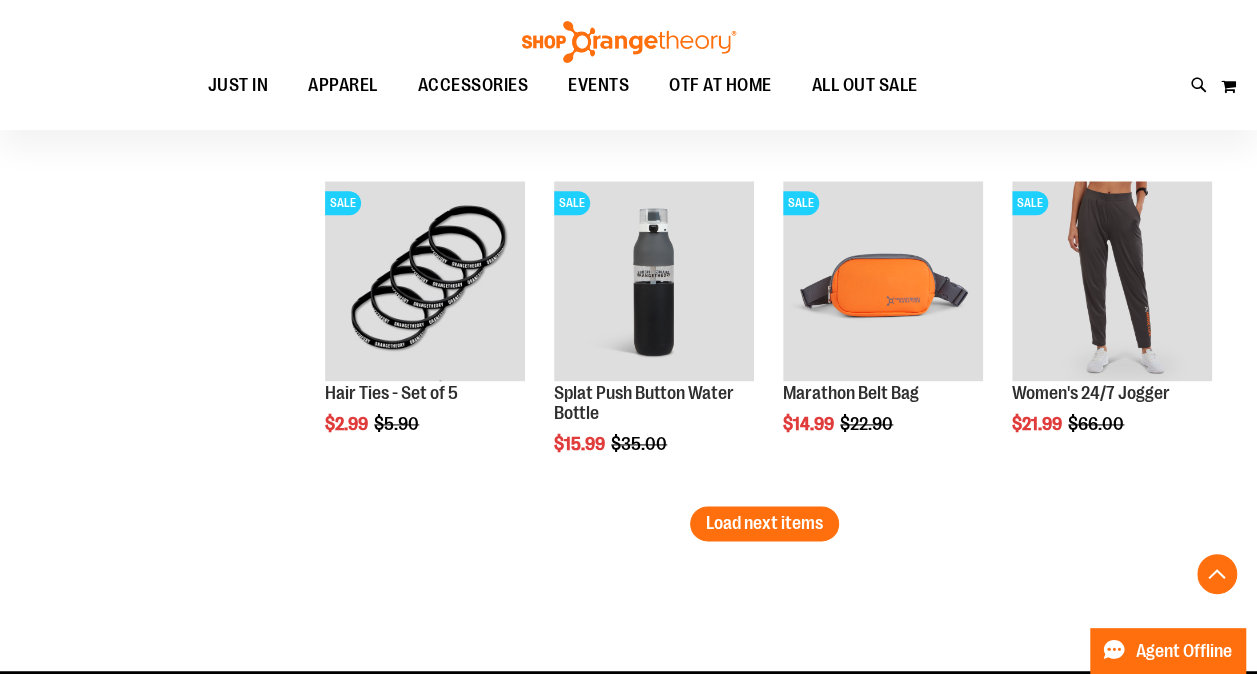 scroll, scrollTop: 4908, scrollLeft: 0, axis: vertical 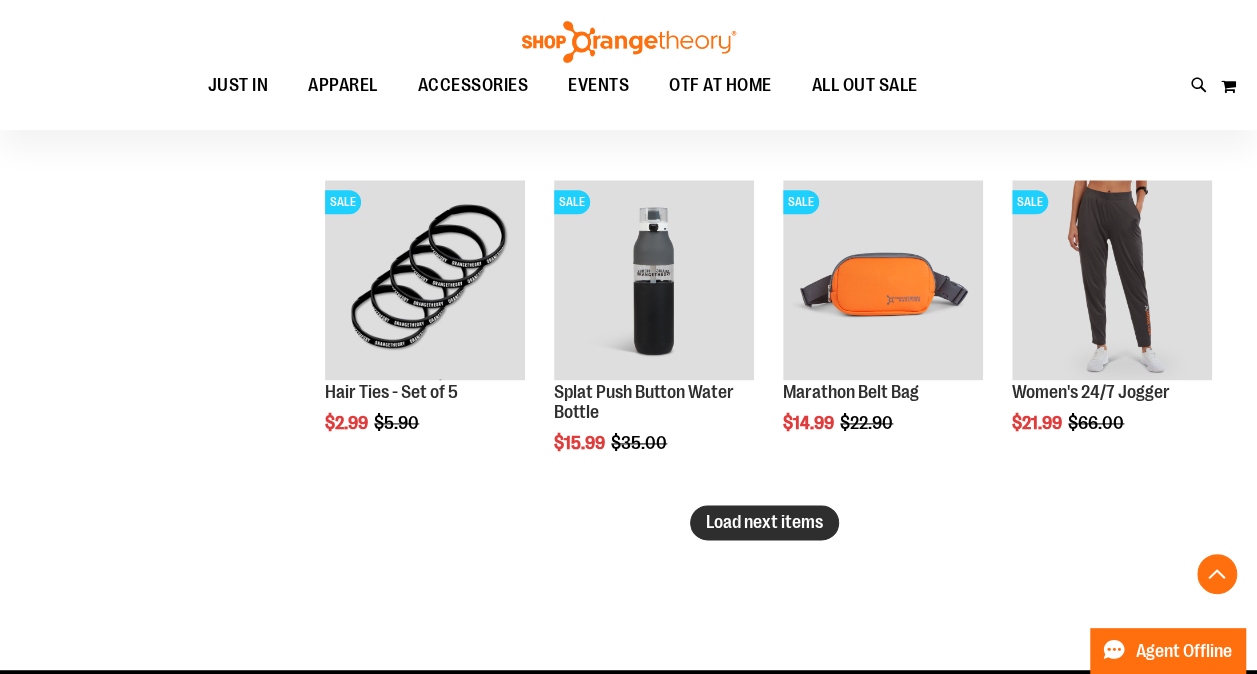 click on "Load next items" at bounding box center (764, 522) 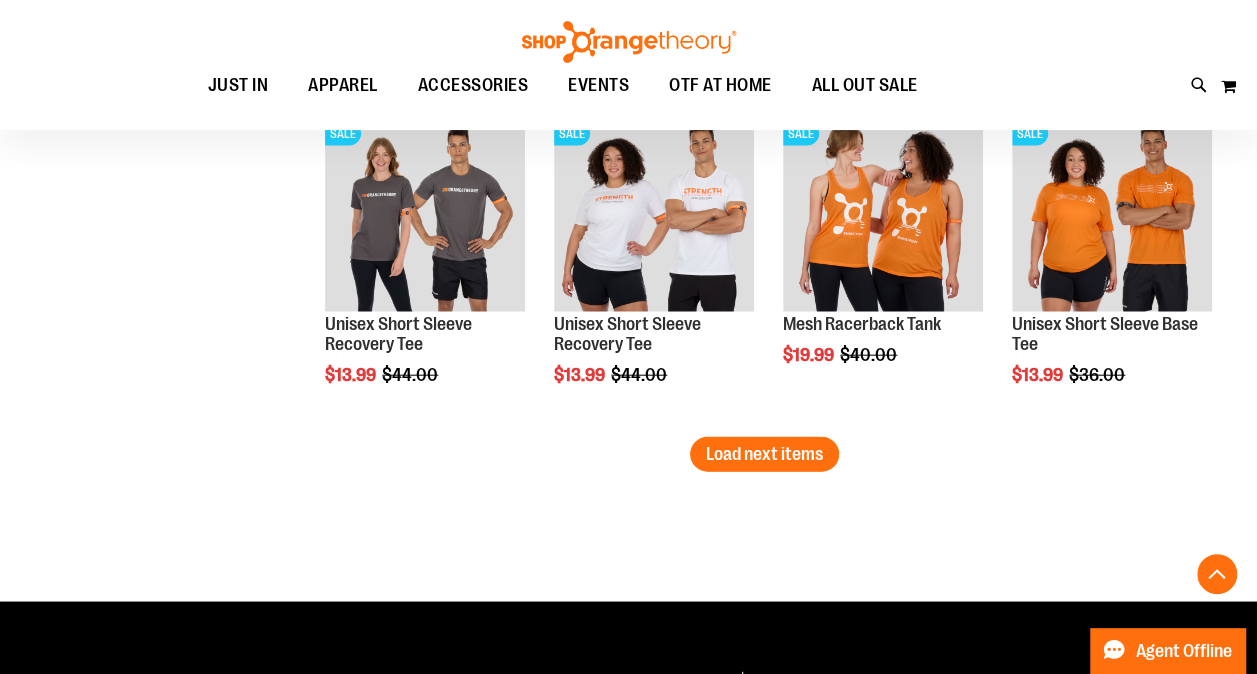 scroll, scrollTop: 5972, scrollLeft: 0, axis: vertical 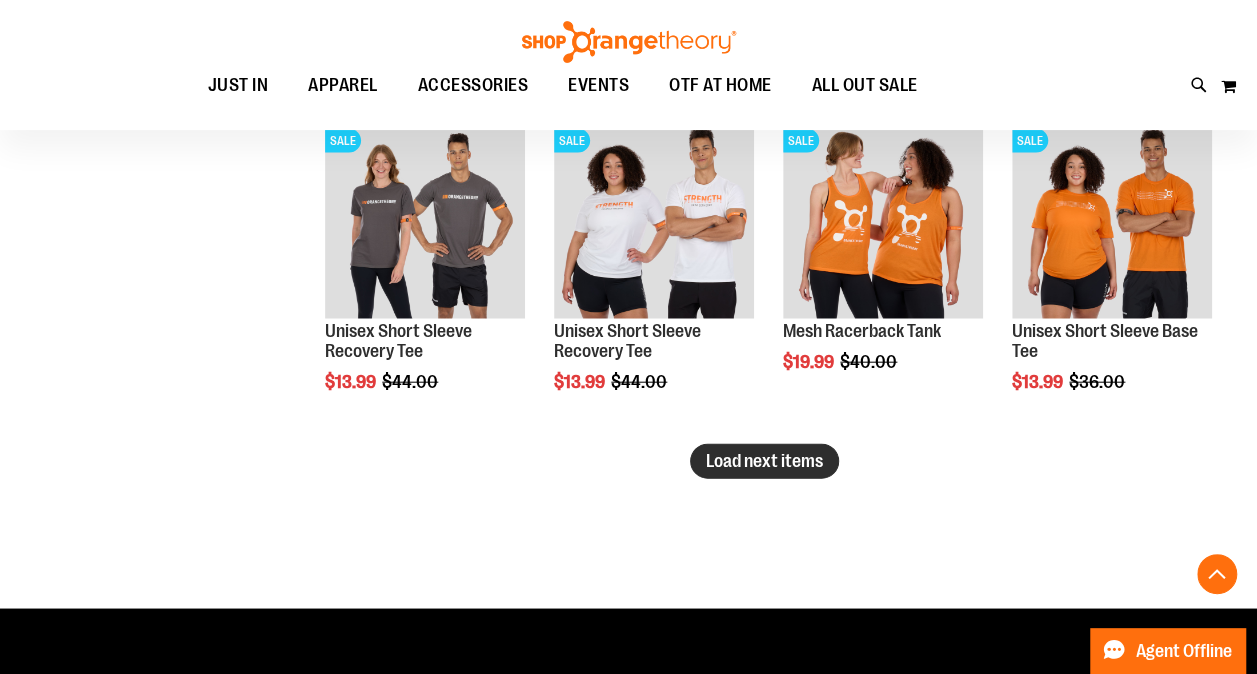 click on "Load next items" at bounding box center [764, 461] 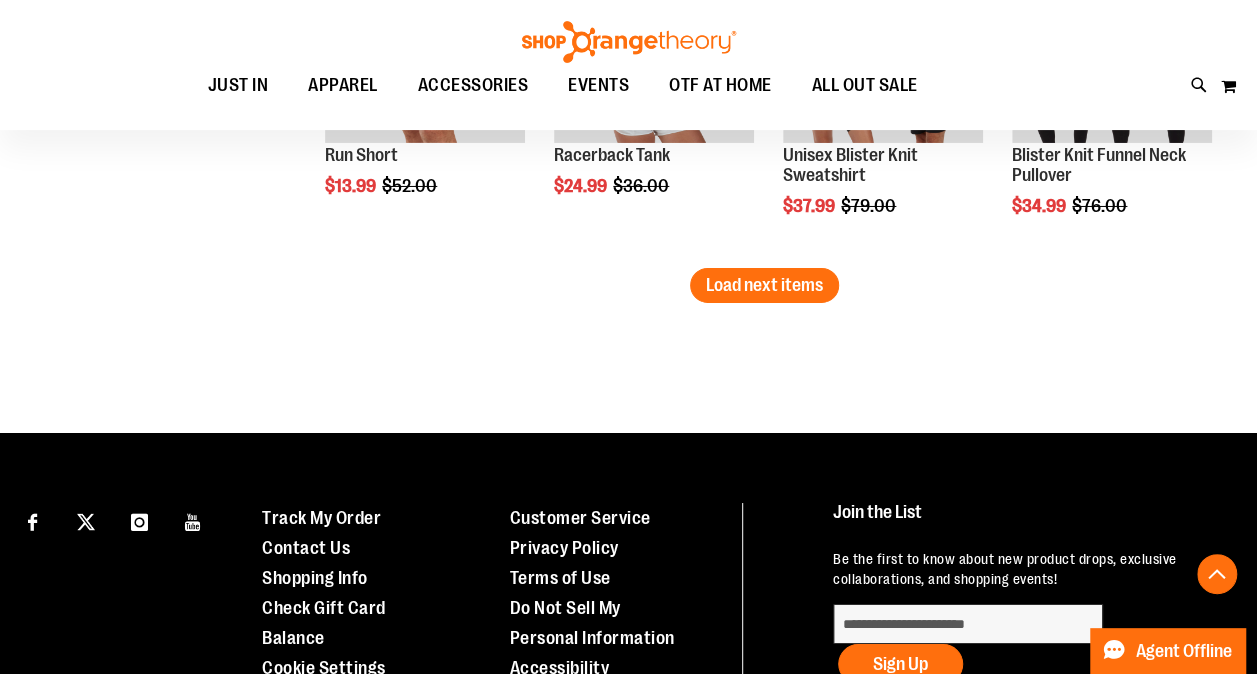 scroll, scrollTop: 7152, scrollLeft: 0, axis: vertical 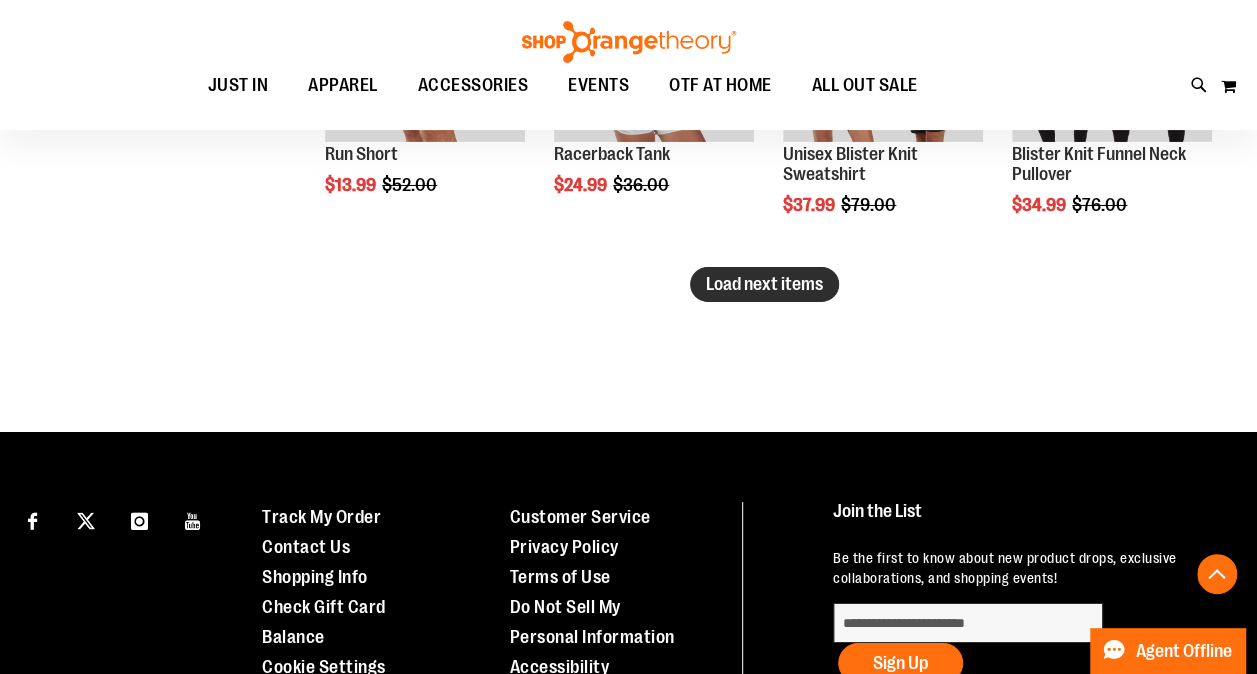 click on "Load next items" at bounding box center (764, 284) 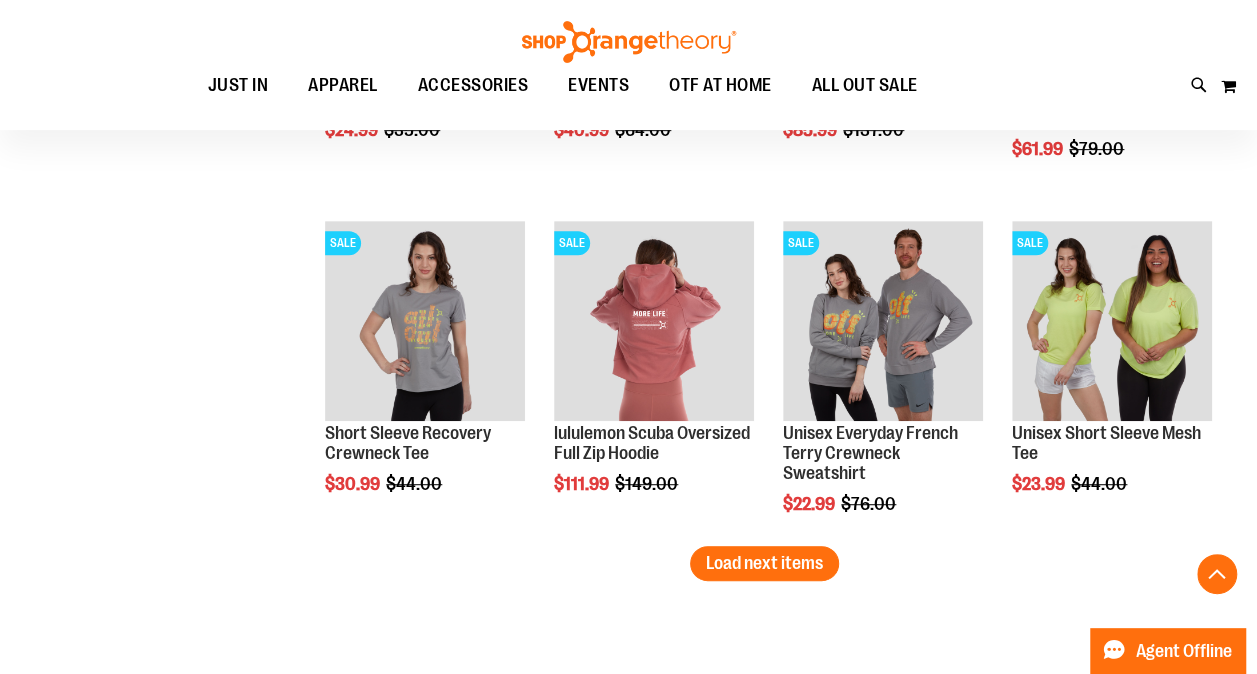 scroll, scrollTop: 7877, scrollLeft: 0, axis: vertical 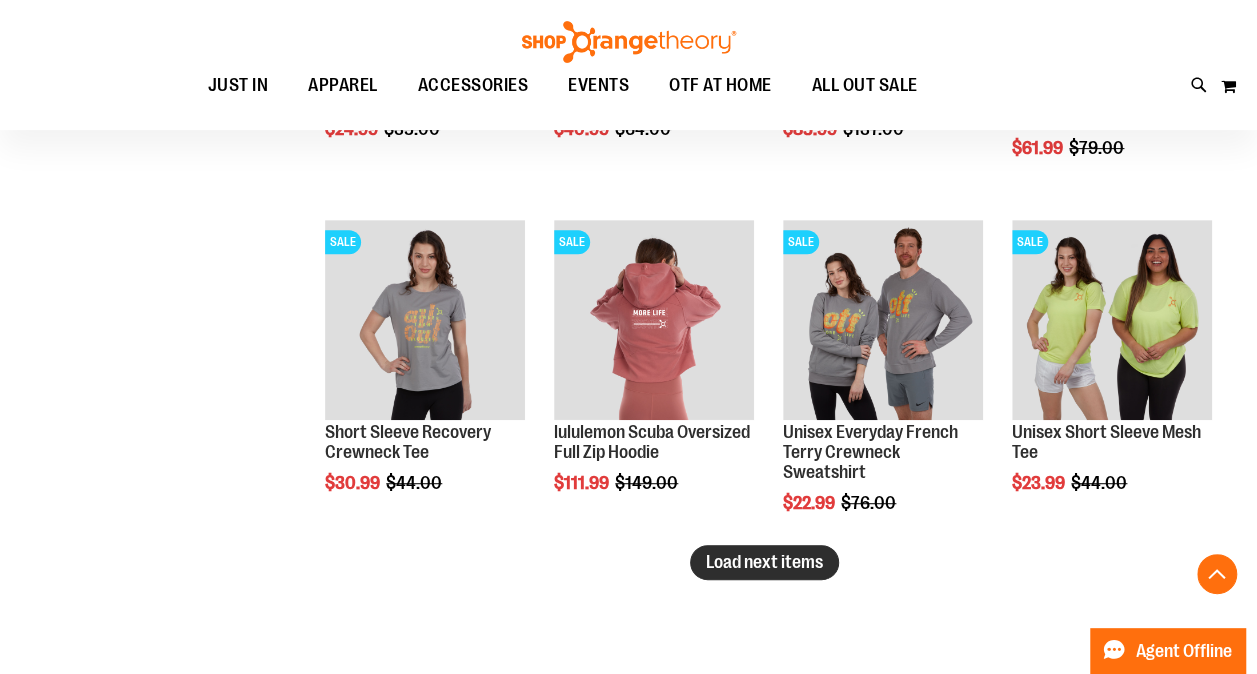 click on "Load next items" at bounding box center (764, 562) 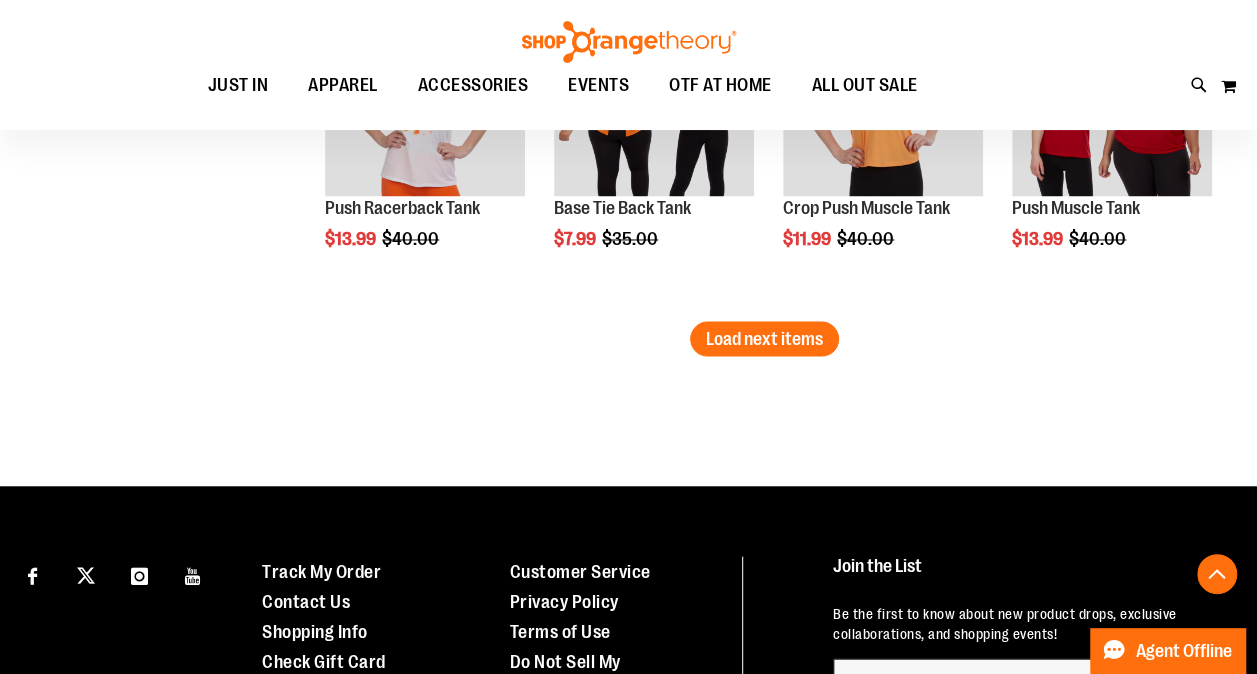 scroll, scrollTop: 9105, scrollLeft: 0, axis: vertical 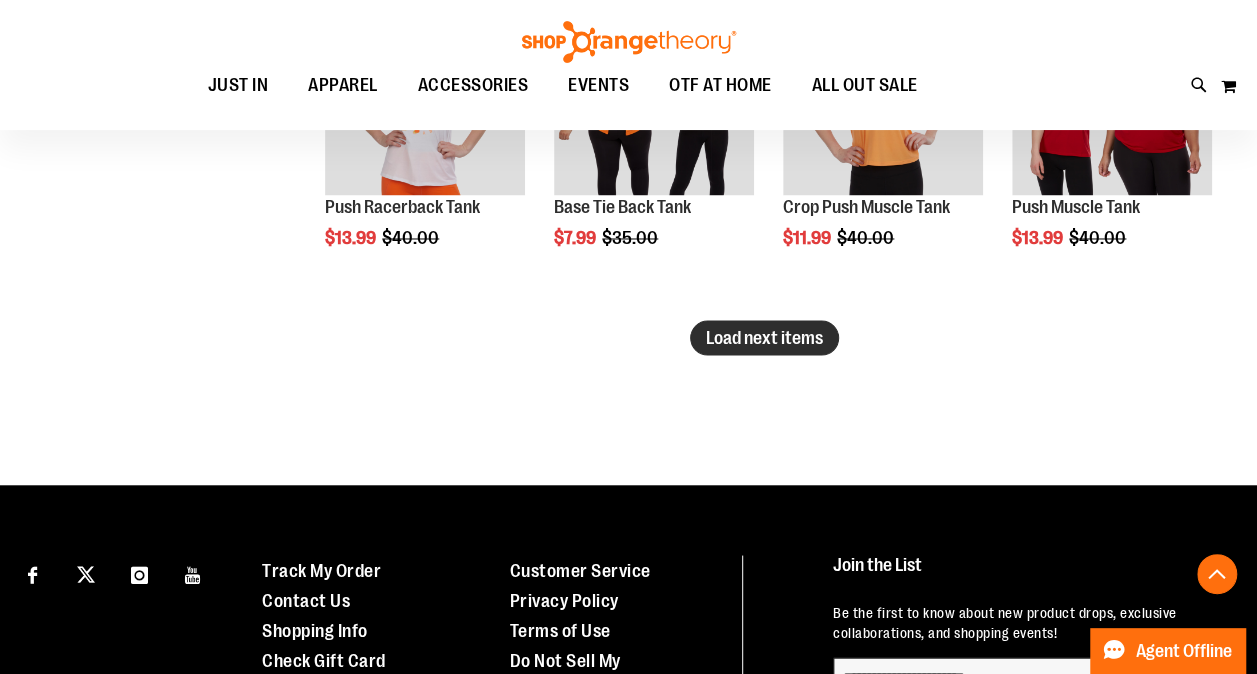 click on "Load next items" at bounding box center (764, 337) 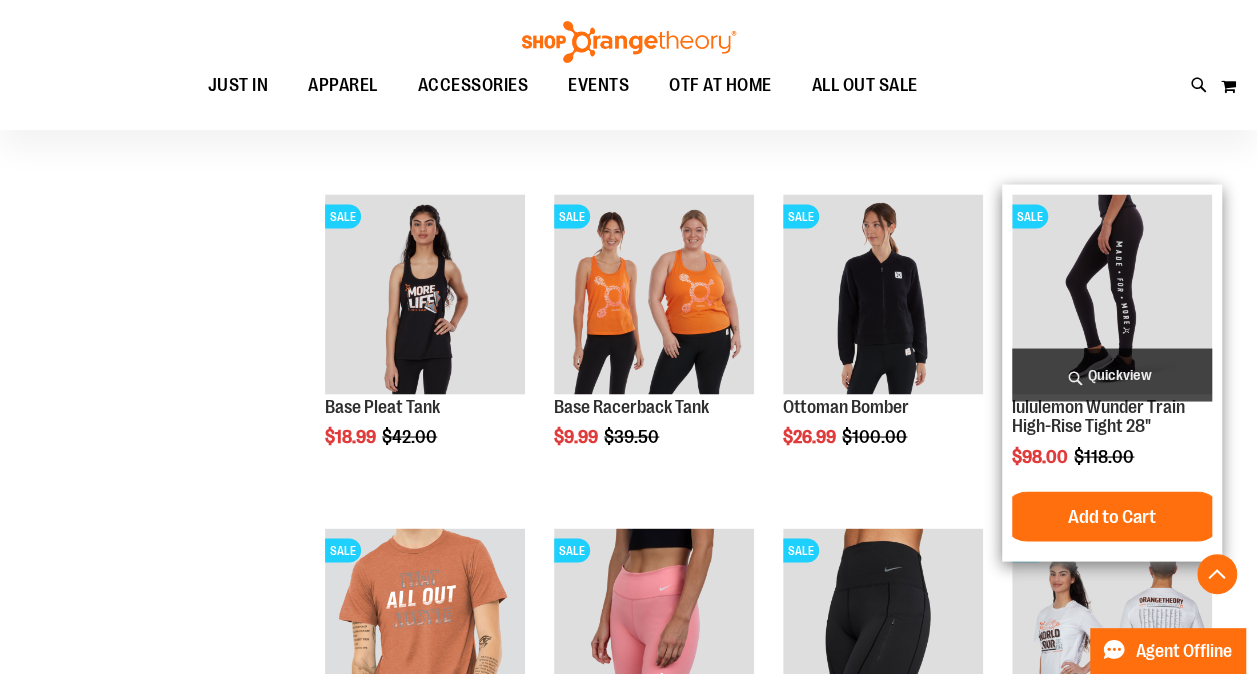 scroll, scrollTop: 9242, scrollLeft: 0, axis: vertical 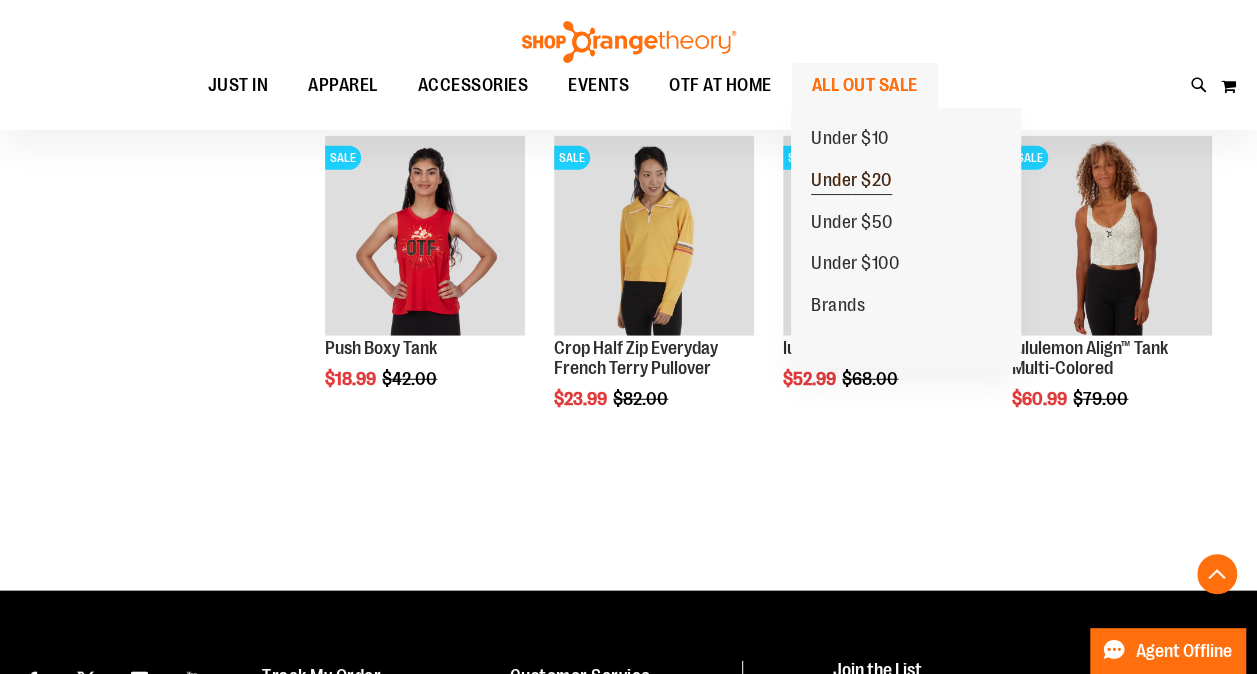 click on "Under $20" at bounding box center [851, 181] 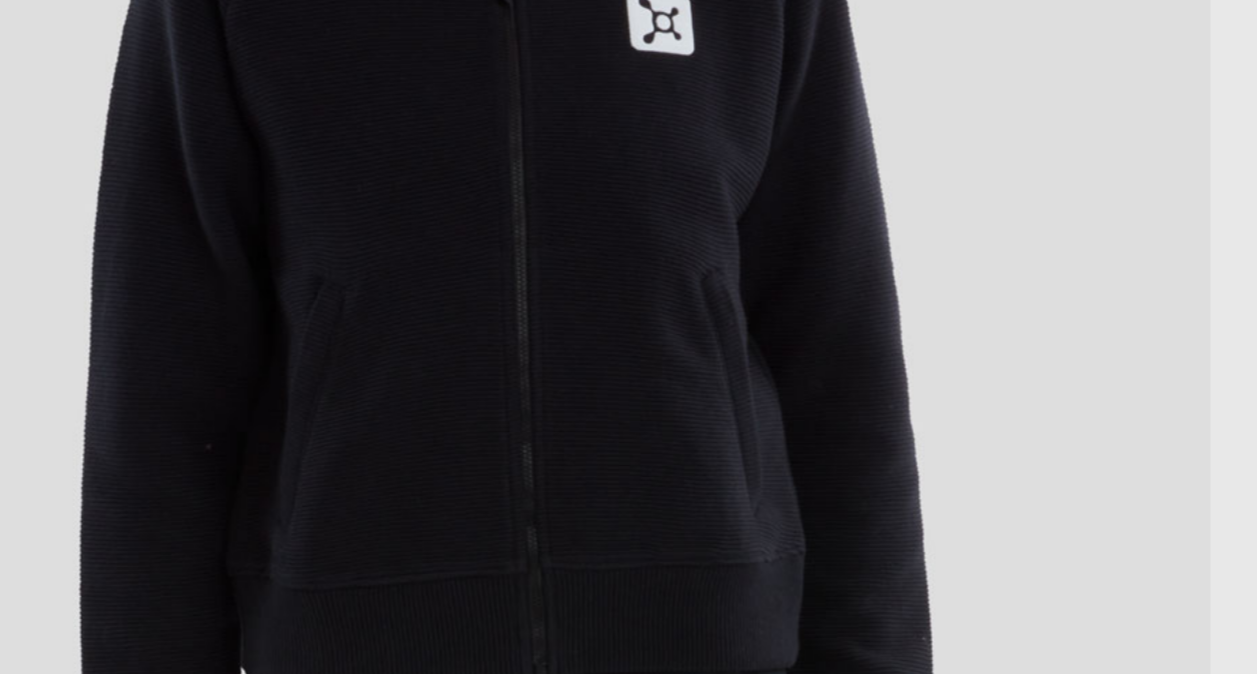 scroll, scrollTop: 290, scrollLeft: 0, axis: vertical 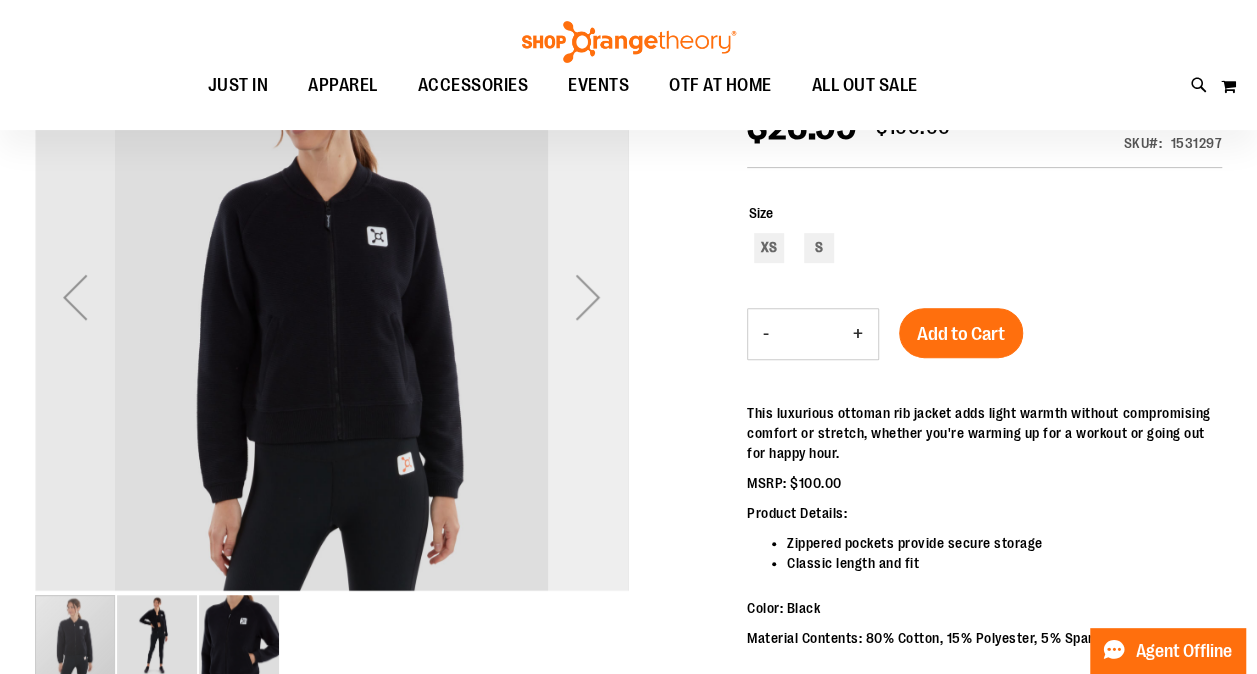 click at bounding box center [588, 297] 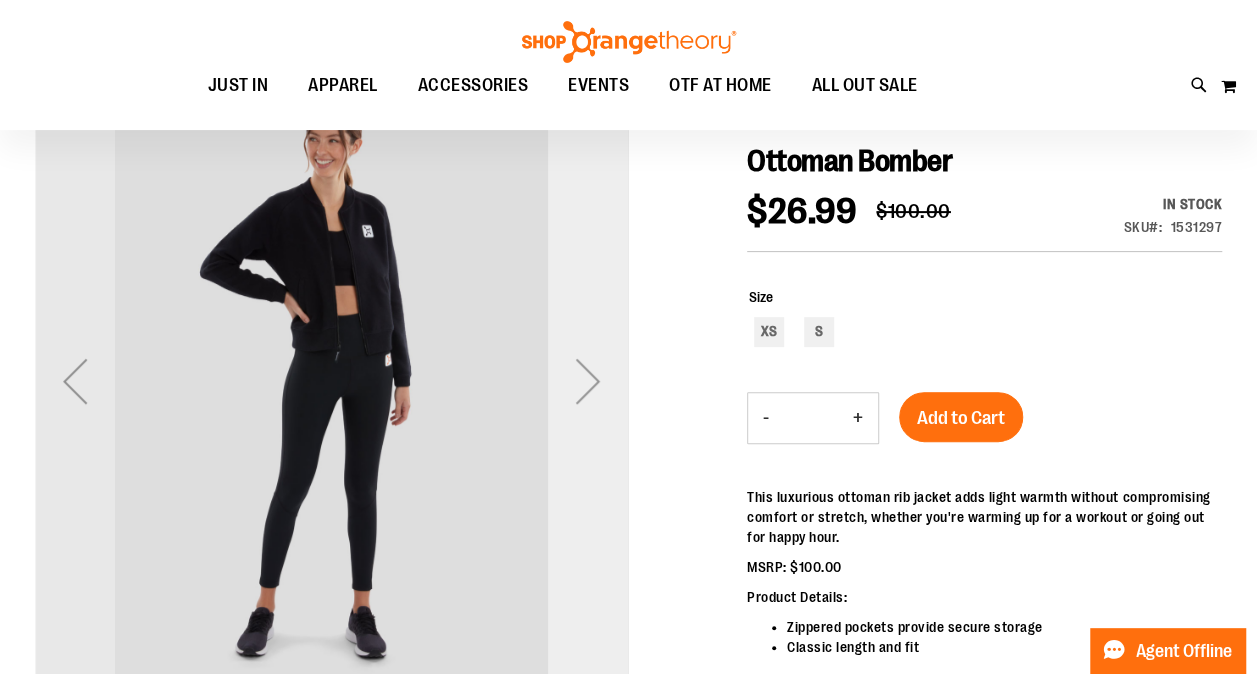 scroll, scrollTop: 196, scrollLeft: 0, axis: vertical 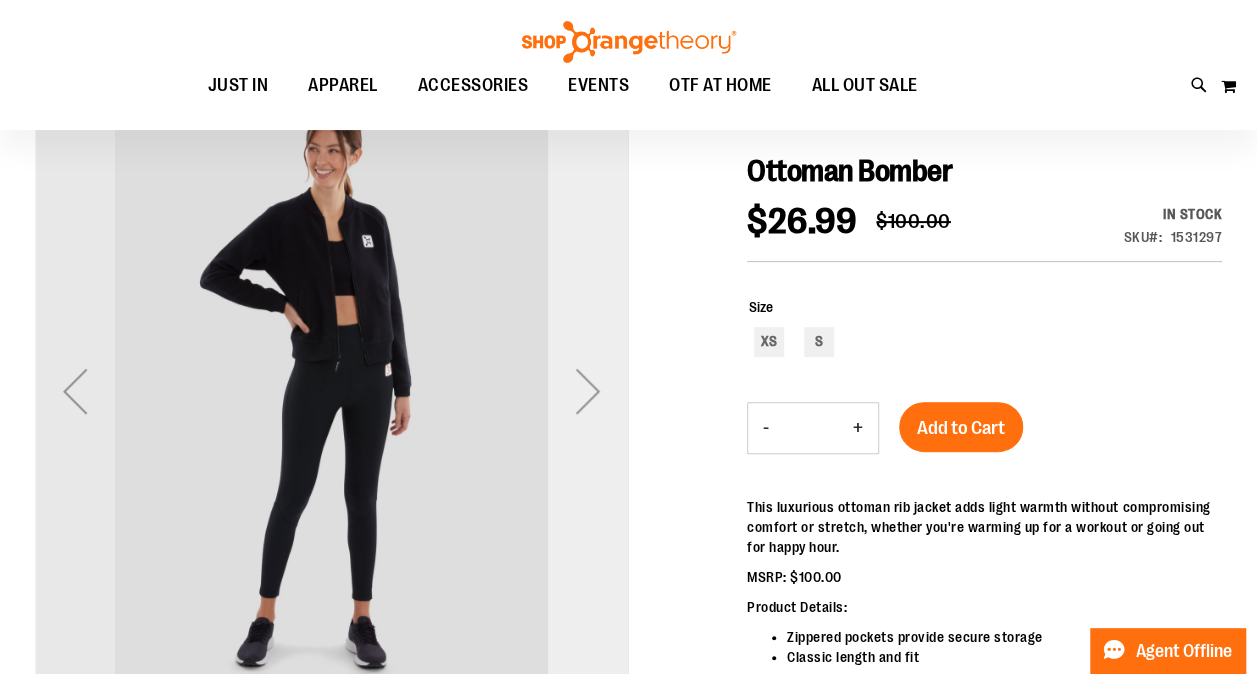 click at bounding box center [588, 391] 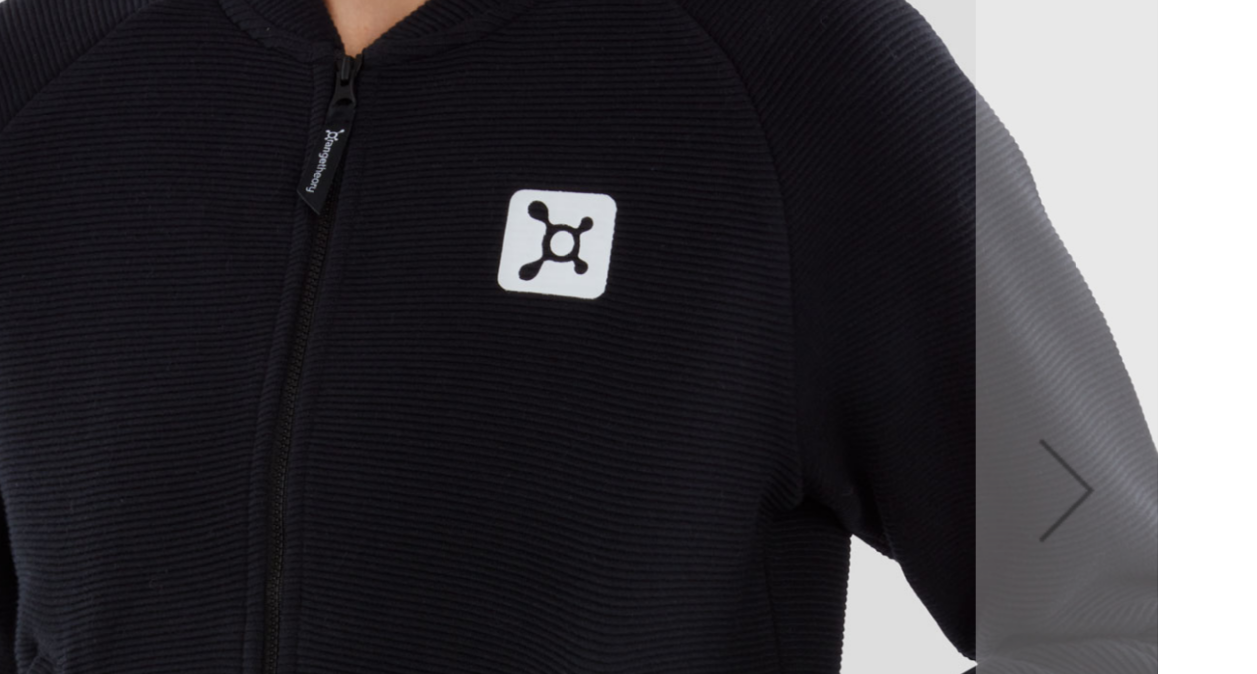 scroll, scrollTop: 196, scrollLeft: 0, axis: vertical 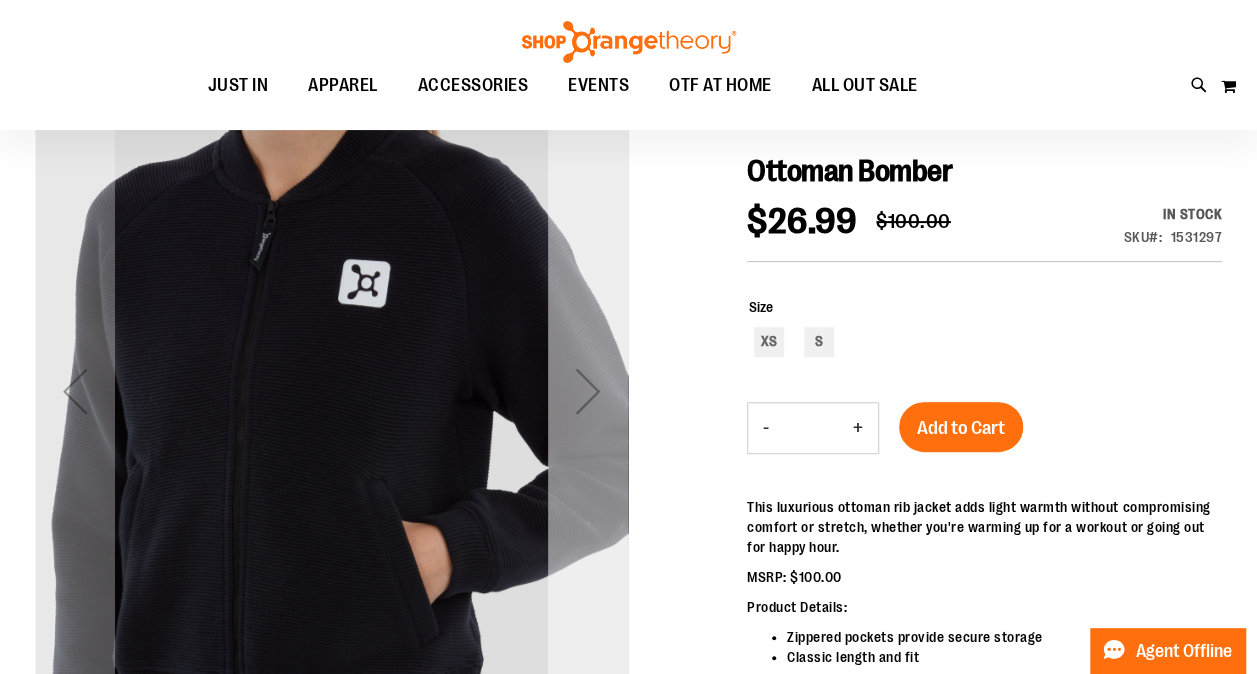 click at bounding box center [588, 391] 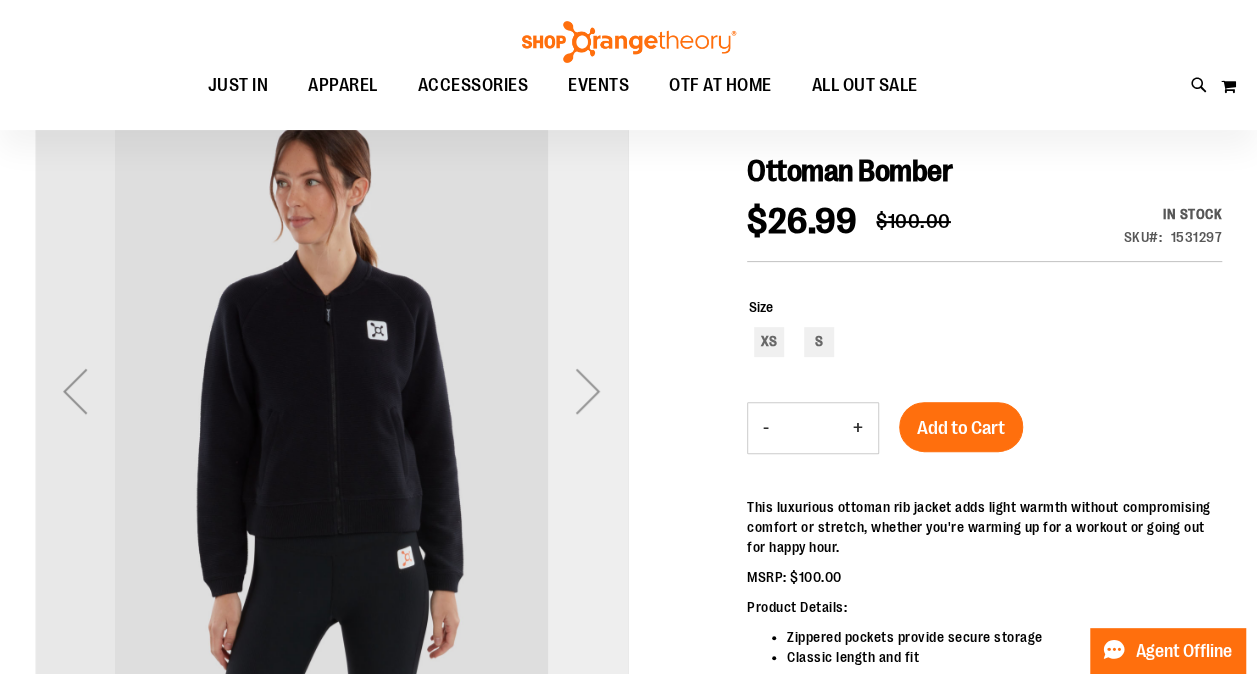 click at bounding box center (588, 391) 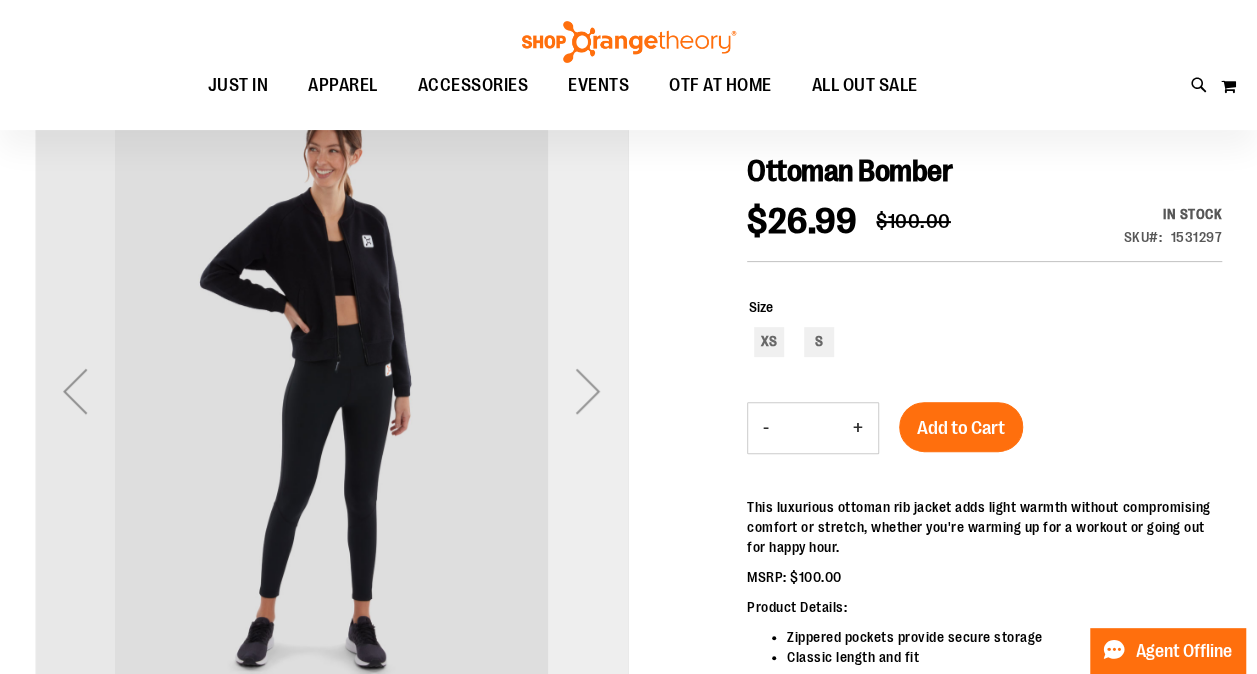 click at bounding box center (588, 391) 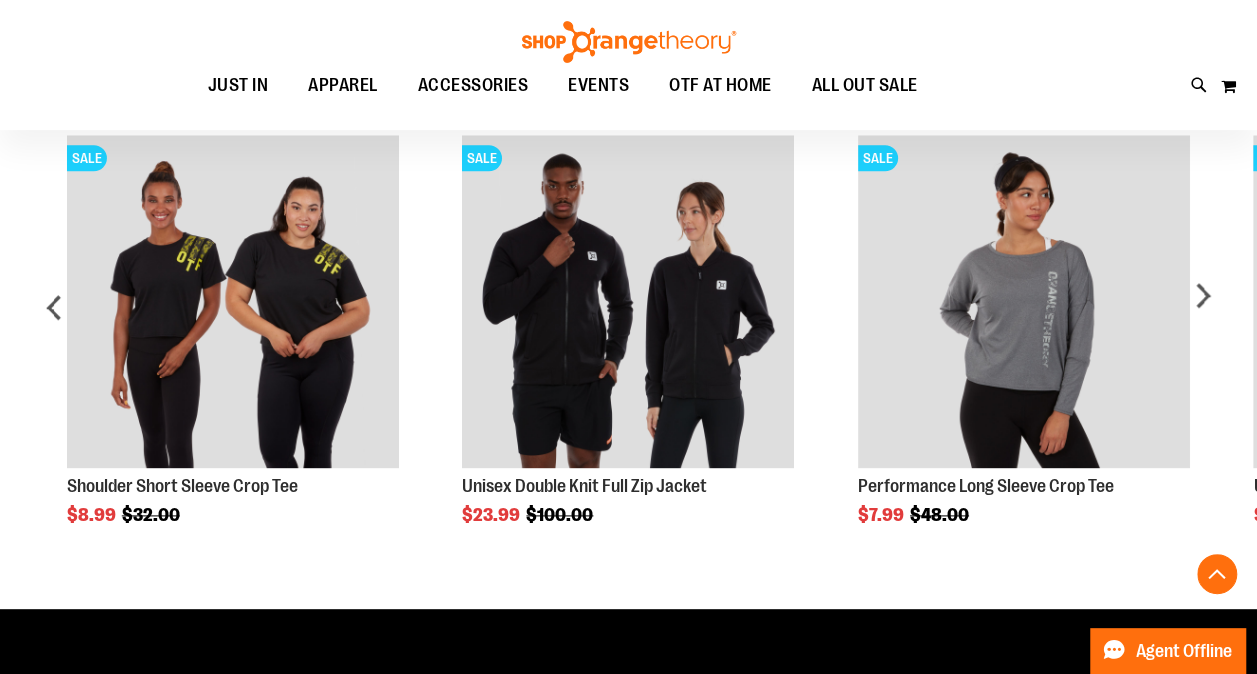 scroll, scrollTop: 1021, scrollLeft: 0, axis: vertical 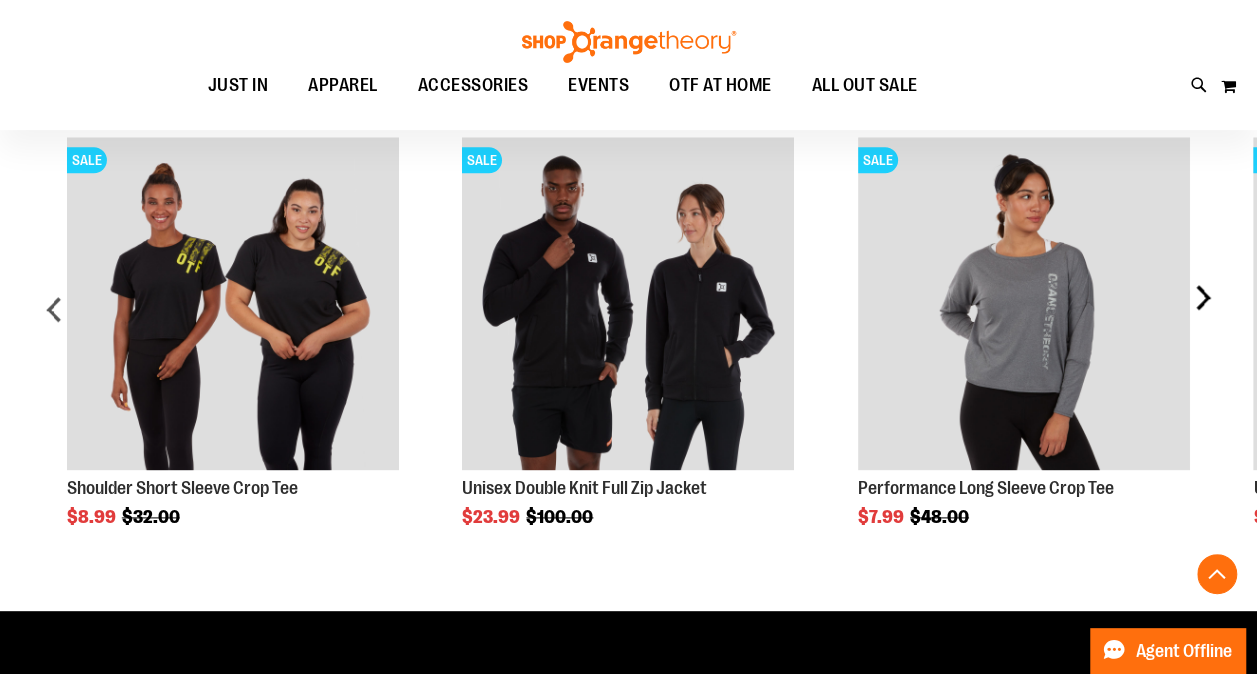 click on "next" at bounding box center [1202, 316] 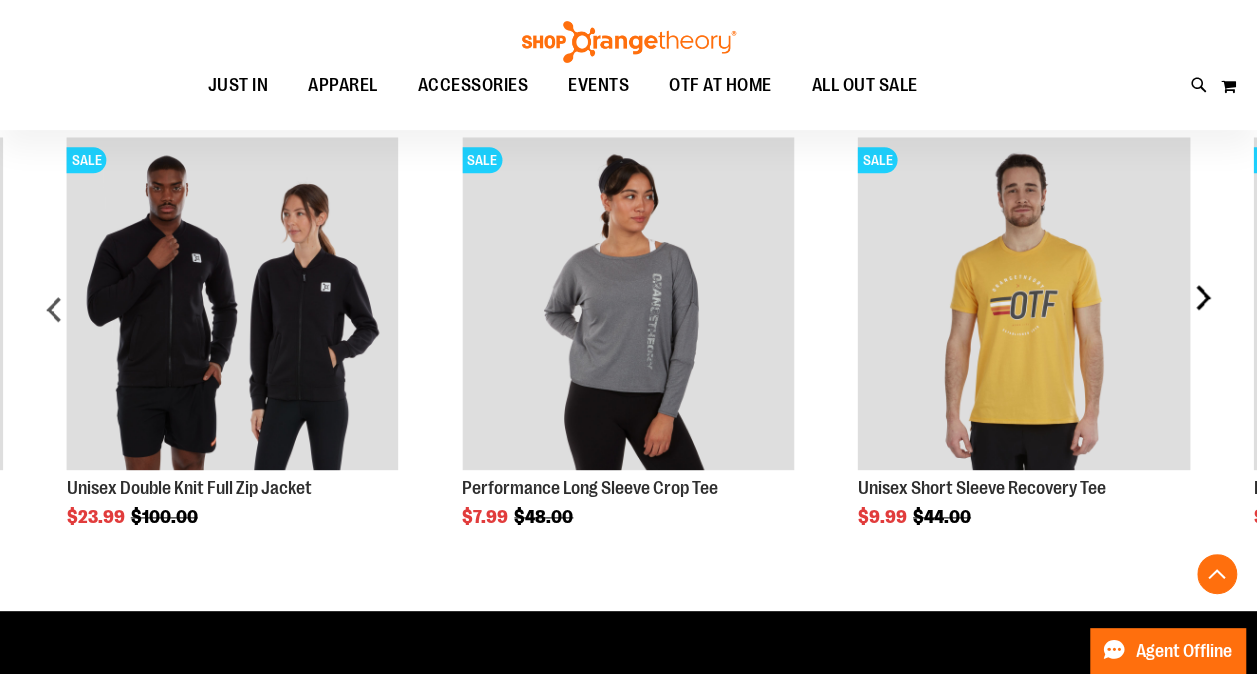 click on "next" at bounding box center [1202, 316] 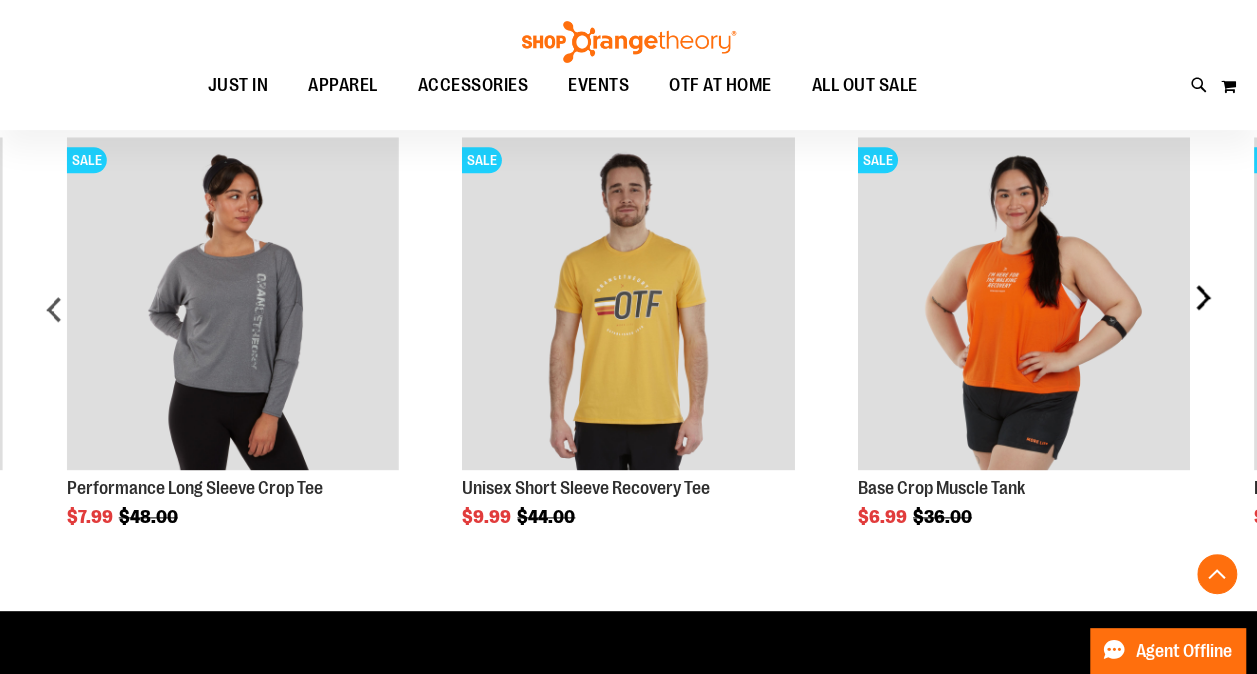 click on "next" at bounding box center [1202, 316] 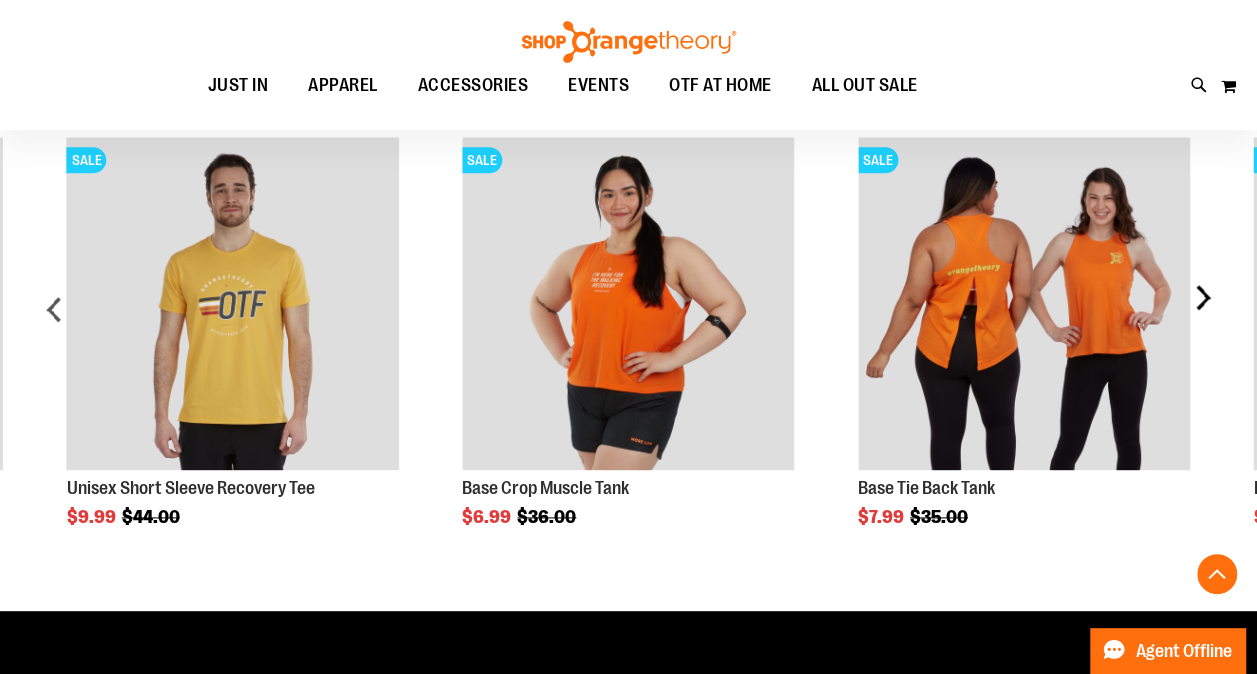 click on "next" at bounding box center (1202, 316) 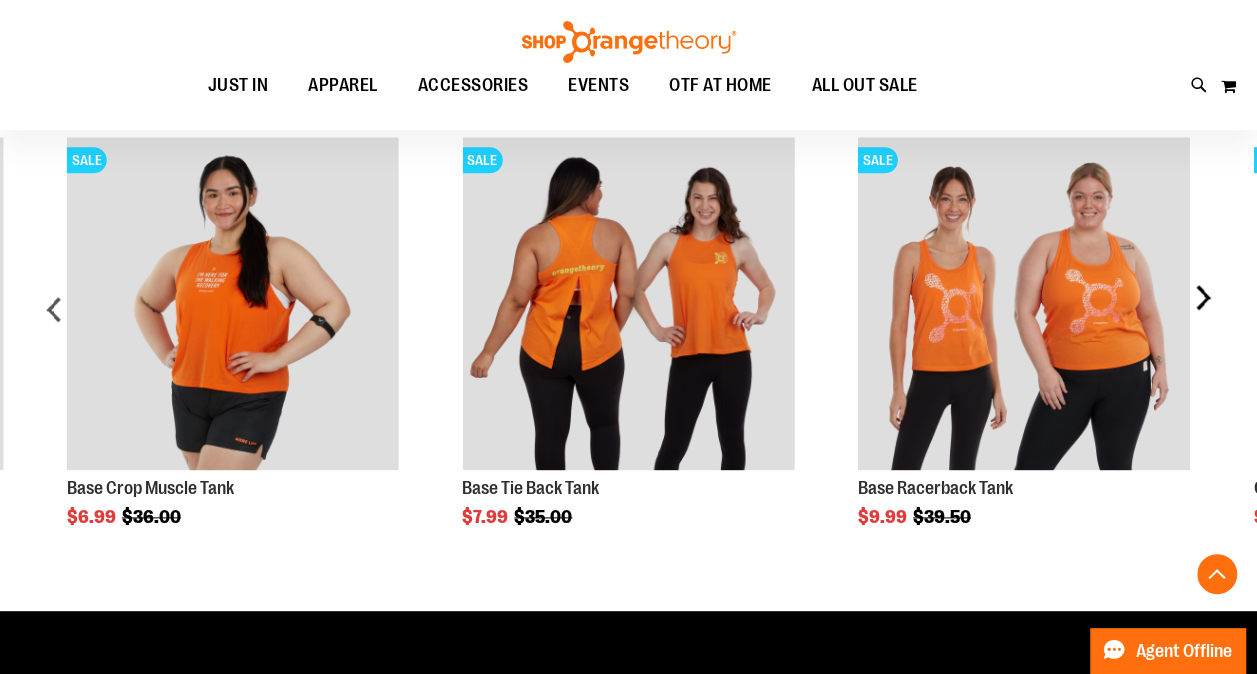 click on "next" at bounding box center (1202, 316) 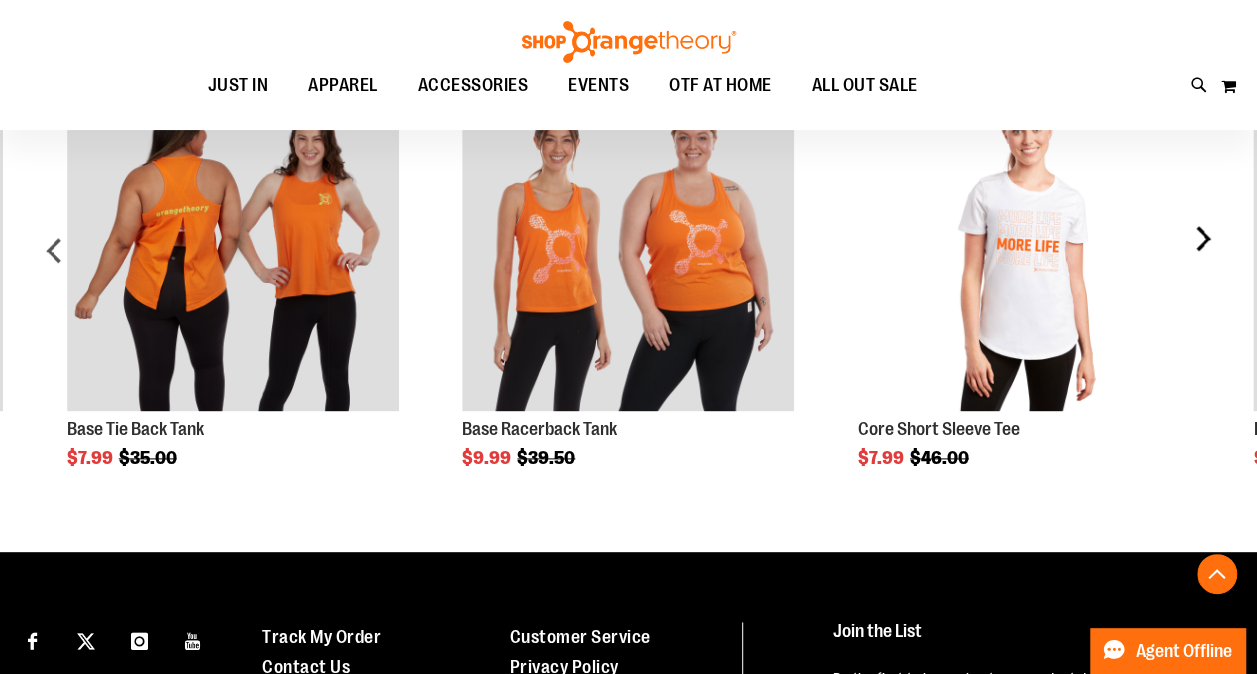 scroll, scrollTop: 1076, scrollLeft: 0, axis: vertical 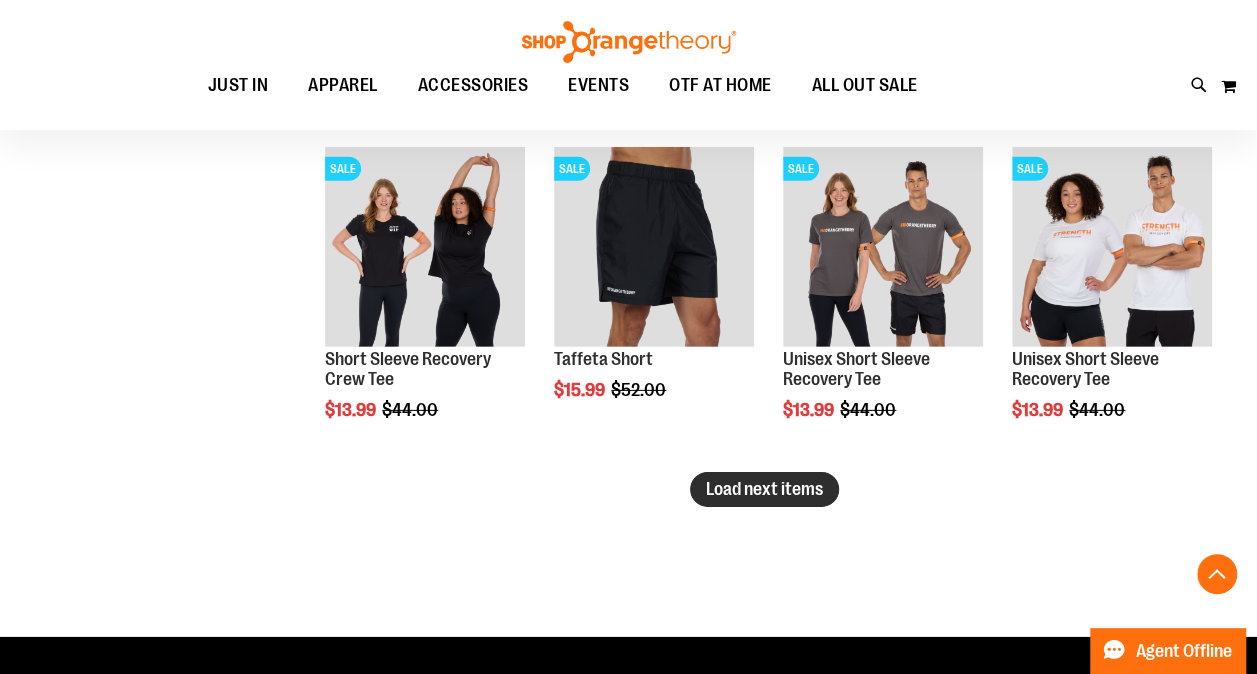 click on "Load next items" at bounding box center [764, 489] 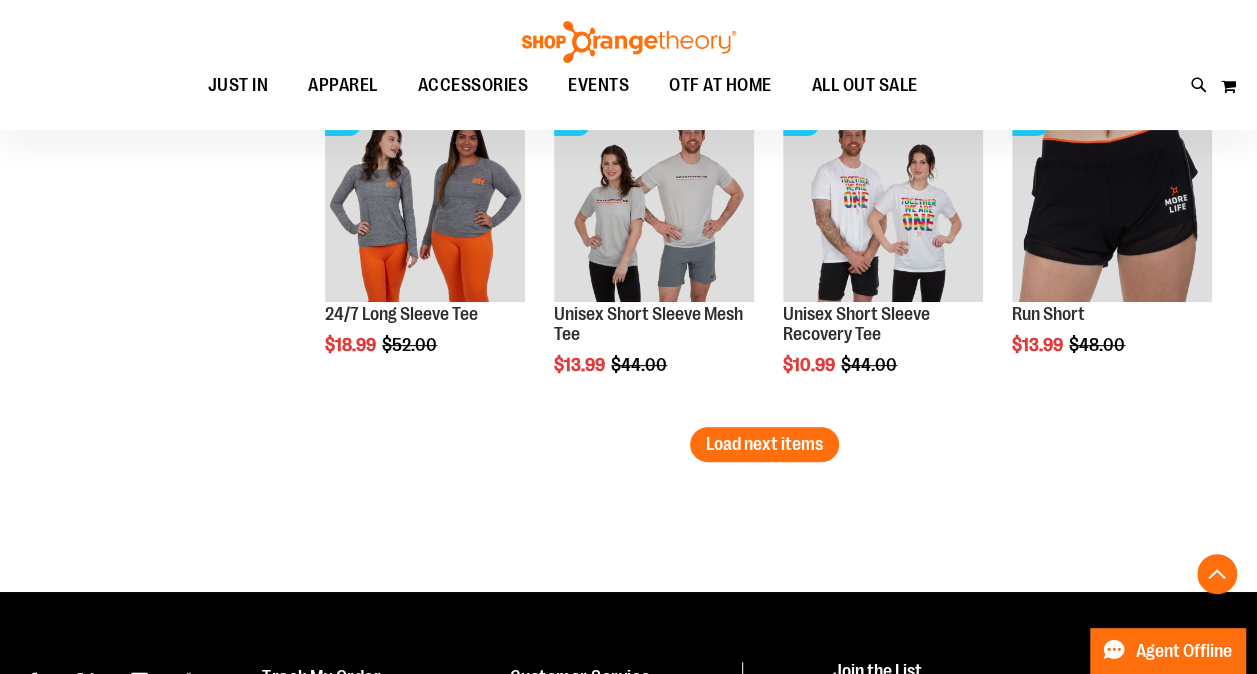 scroll, scrollTop: 3966, scrollLeft: 0, axis: vertical 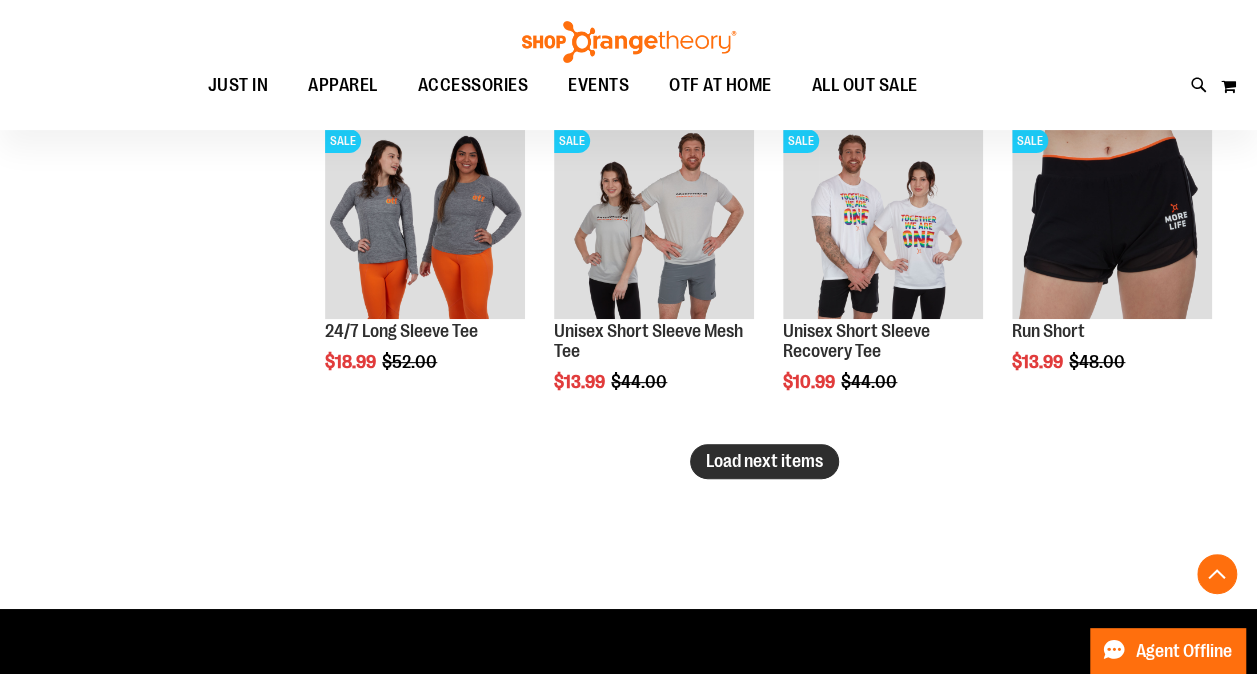 click on "Load next items" at bounding box center (764, 461) 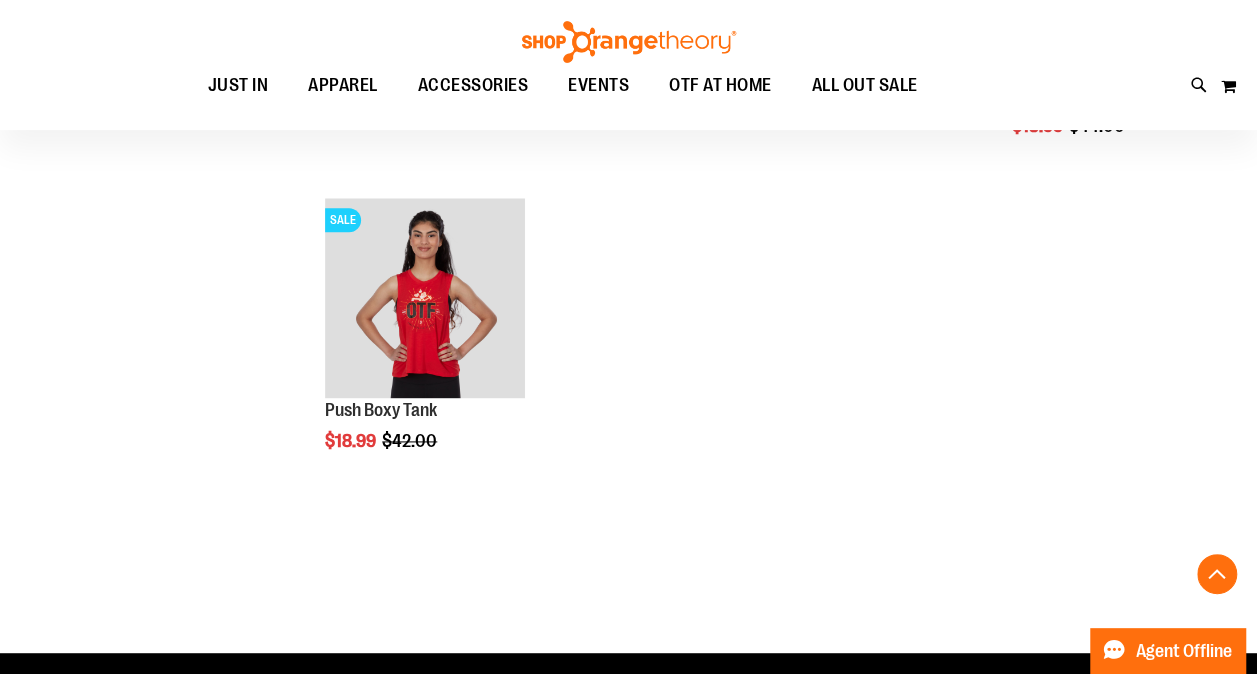 scroll, scrollTop: 4898, scrollLeft: 0, axis: vertical 